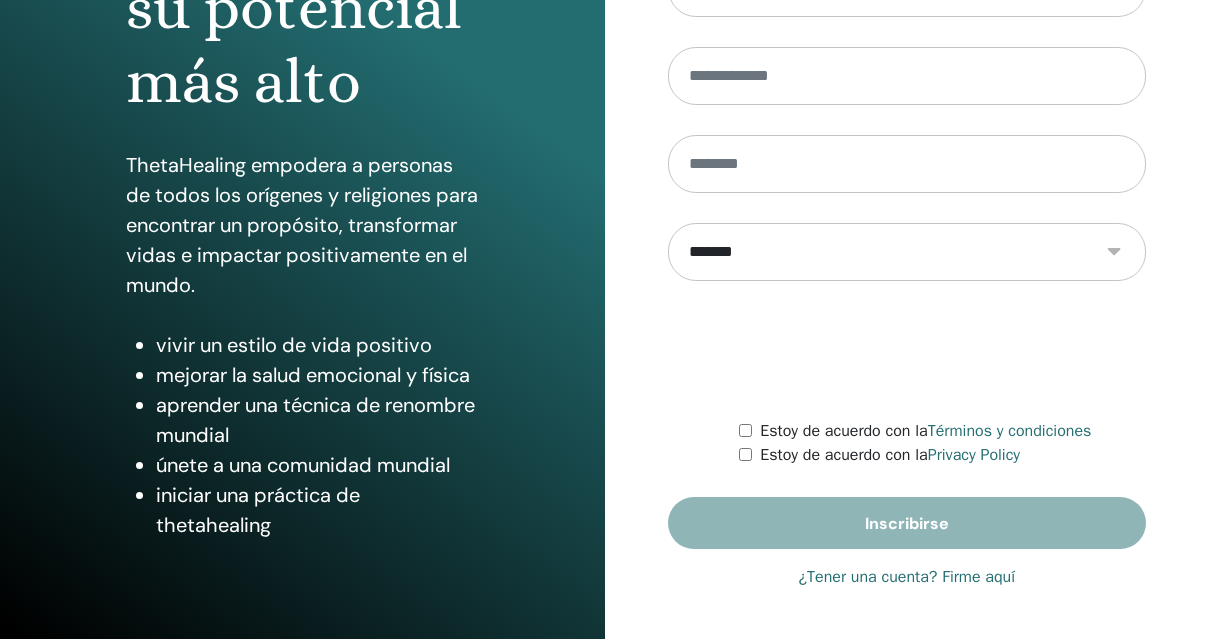 scroll, scrollTop: 319, scrollLeft: 0, axis: vertical 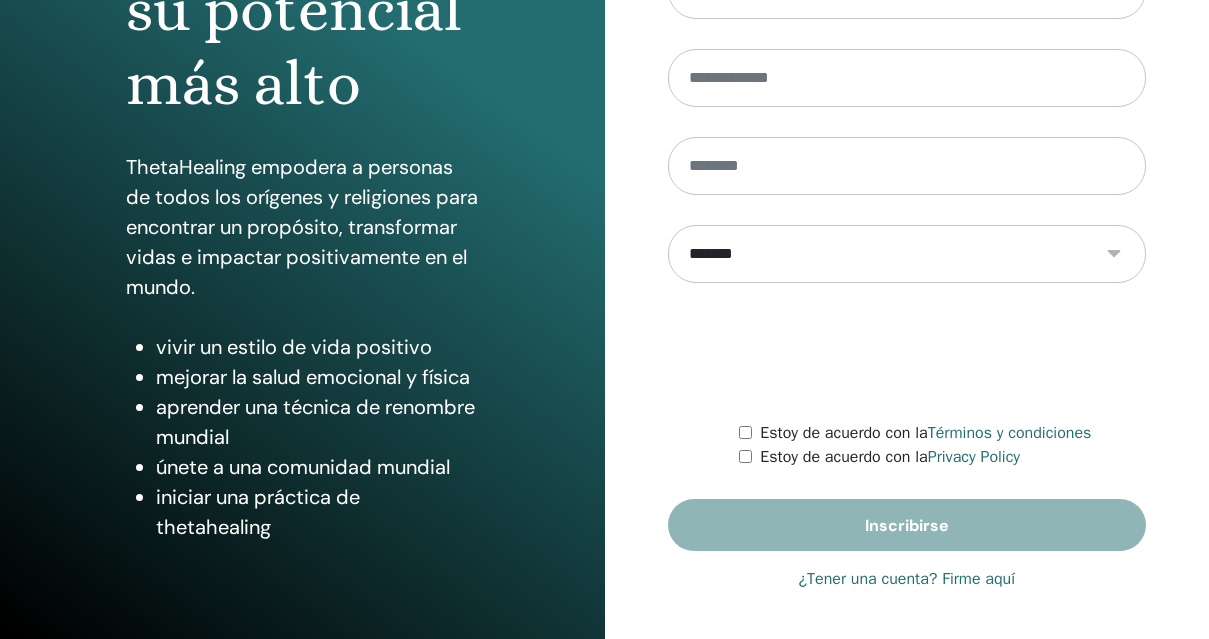 click on "¿Tener una cuenta? Firme aquí" at bounding box center (906, 579) 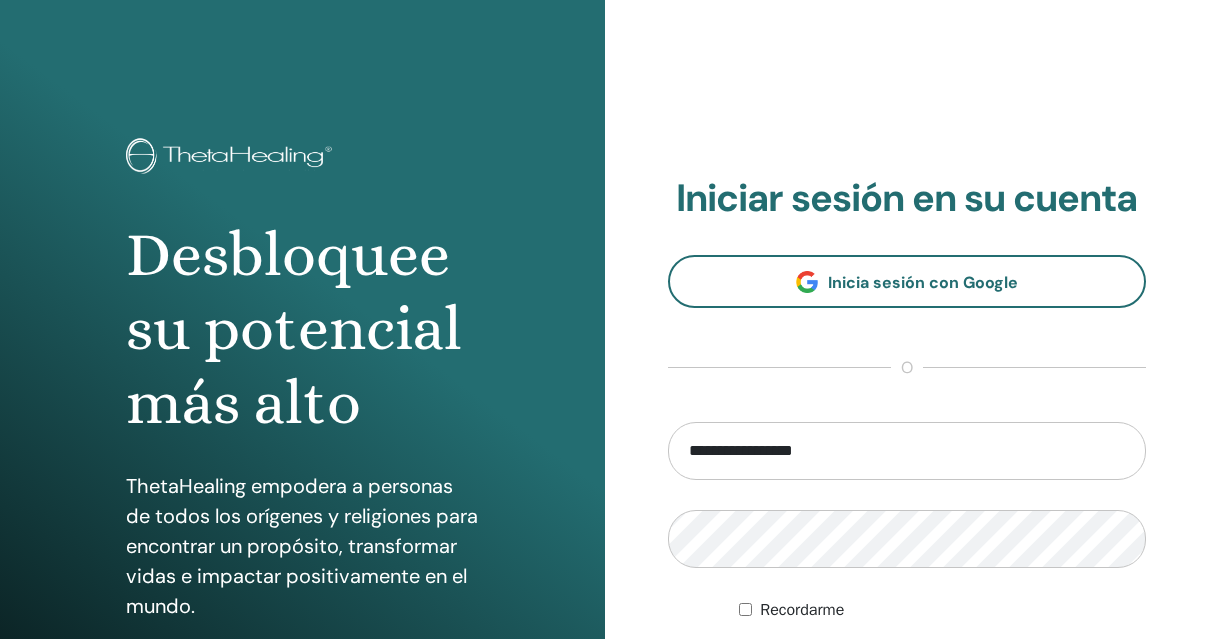 scroll, scrollTop: 321, scrollLeft: 0, axis: vertical 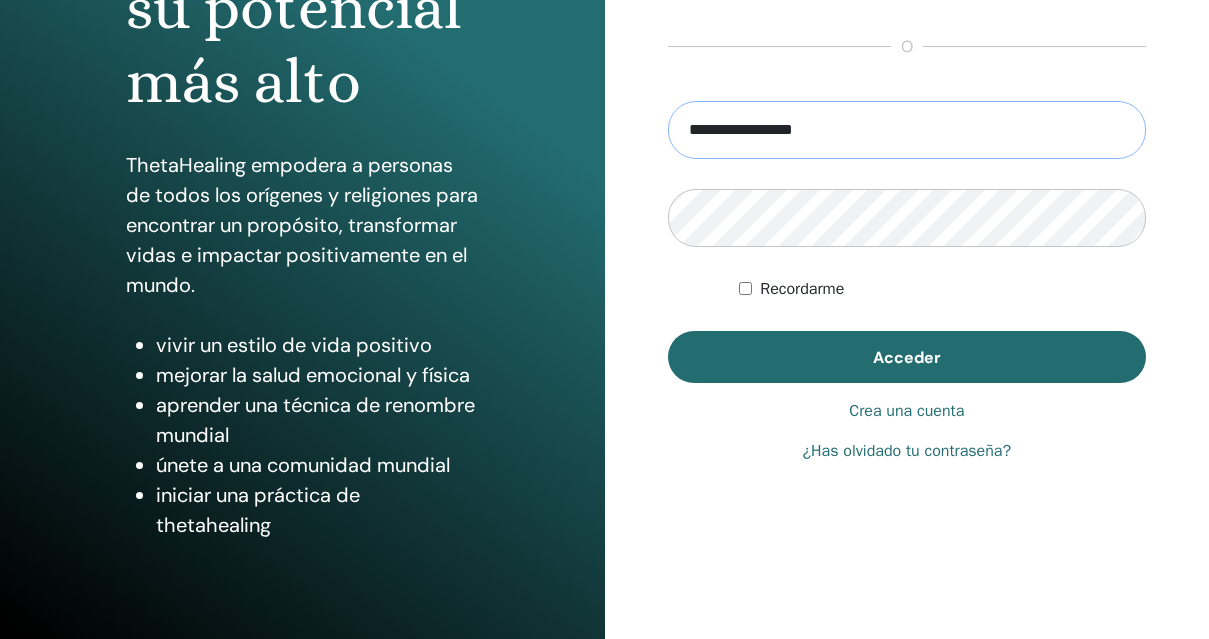 click on "**********" at bounding box center [907, 130] 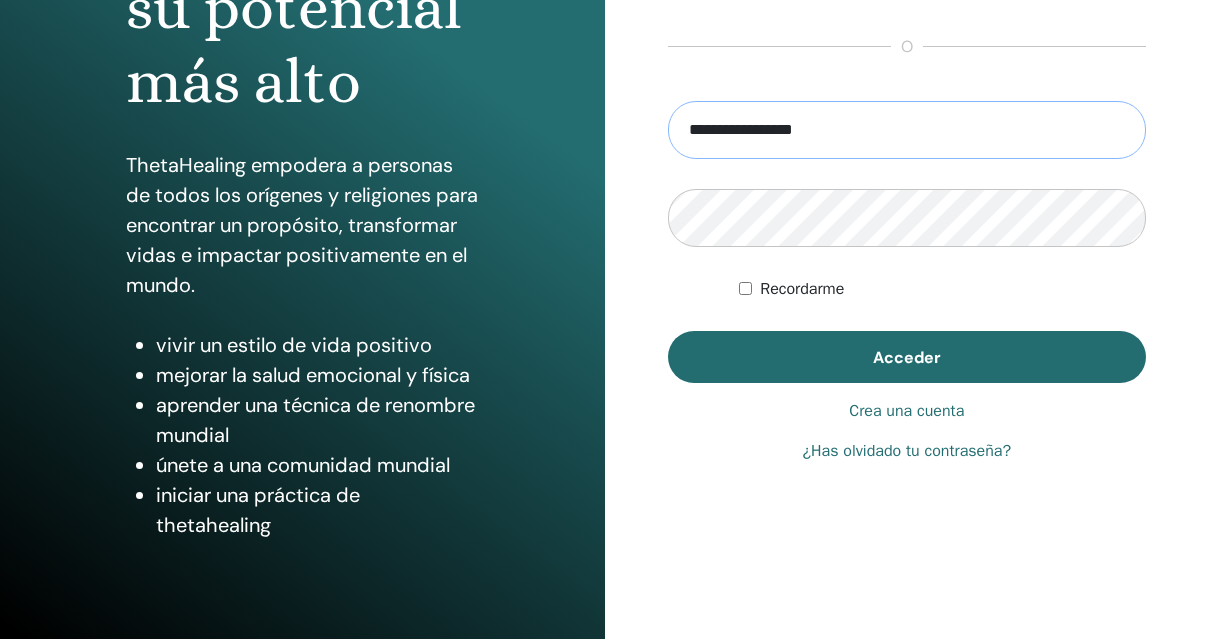 drag, startPoint x: 731, startPoint y: 134, endPoint x: 634, endPoint y: 113, distance: 99.24717 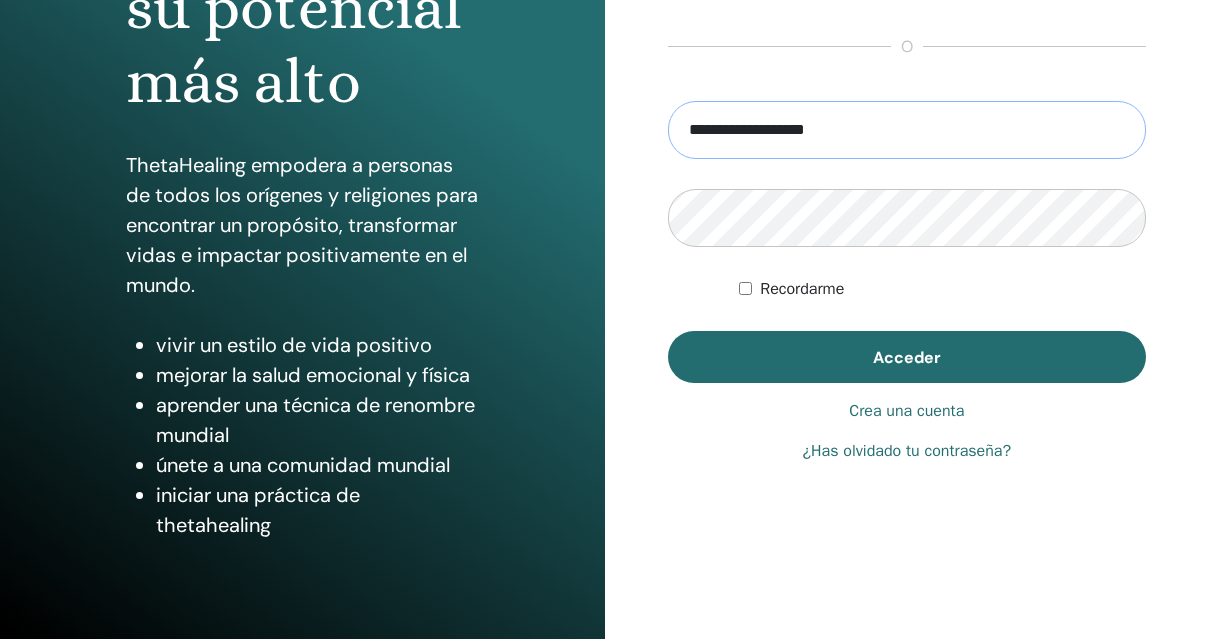 type on "**********" 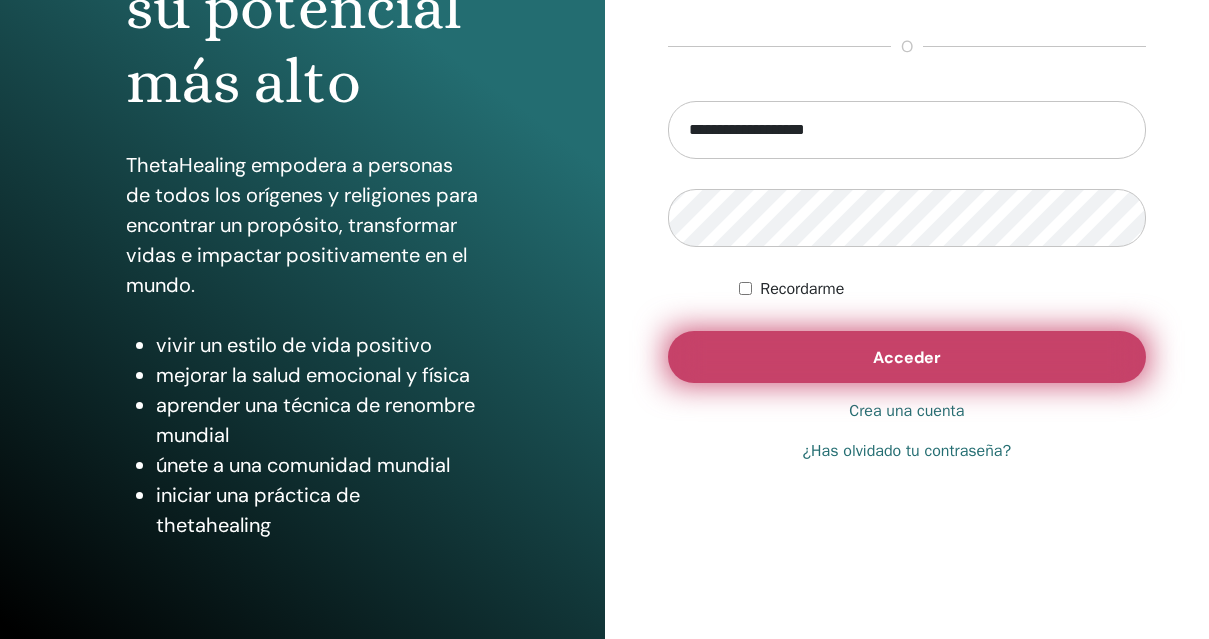 click on "Acceder" at bounding box center (907, 357) 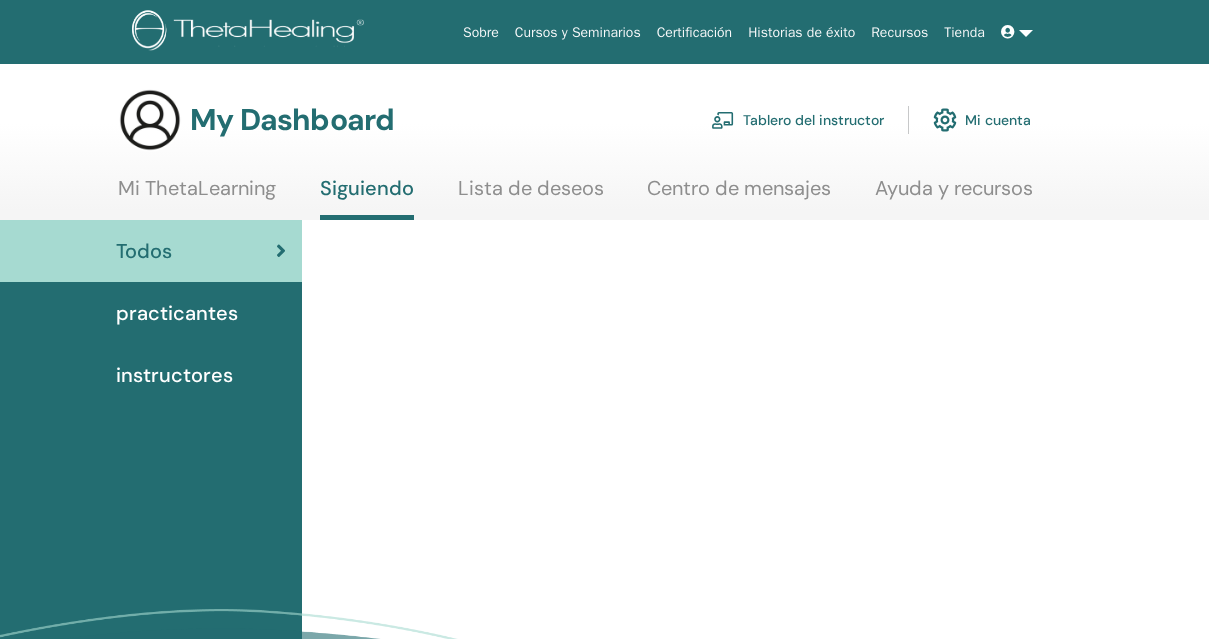 scroll, scrollTop: 0, scrollLeft: 0, axis: both 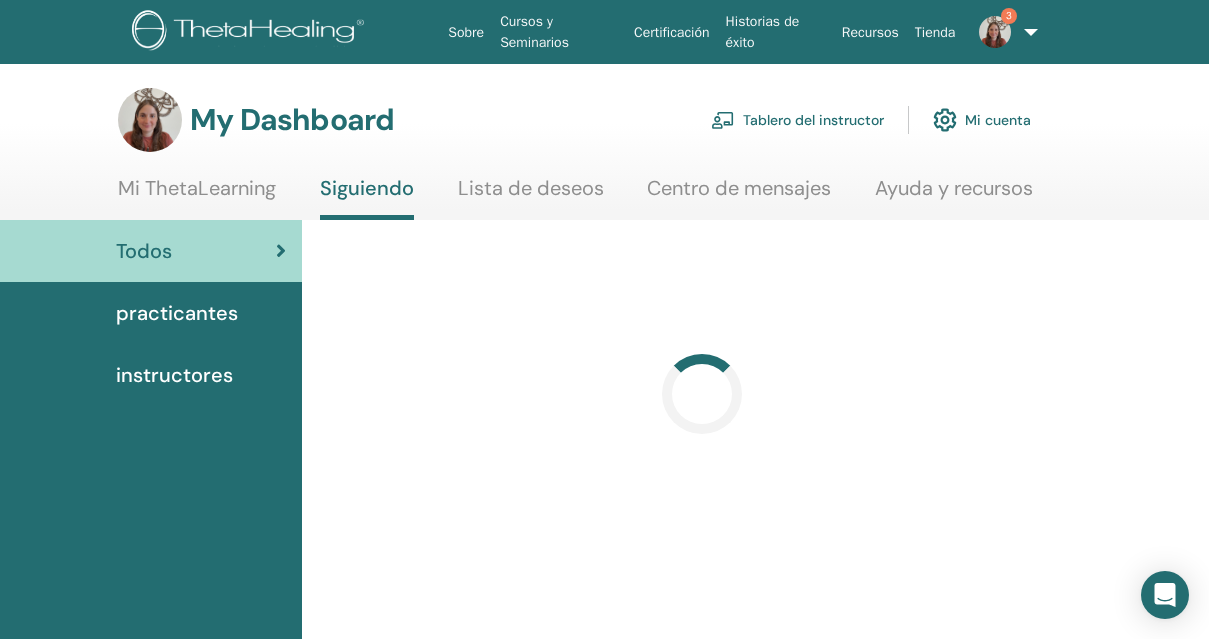 click on "Tablero del instructor" at bounding box center [797, 120] 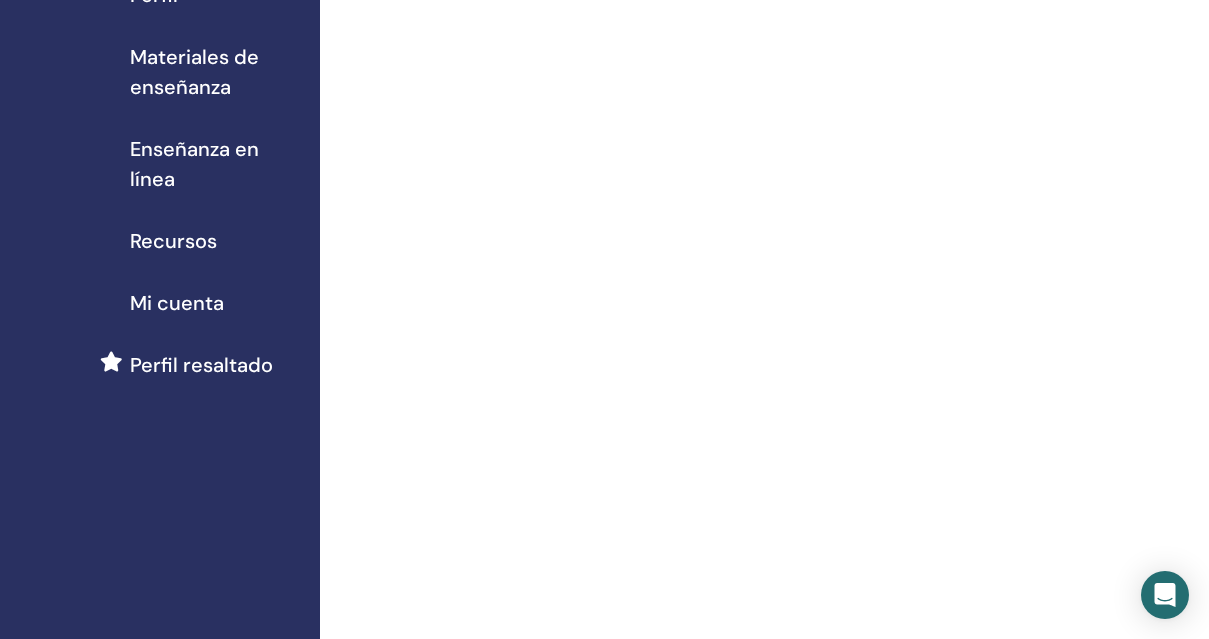 scroll, scrollTop: 0, scrollLeft: 0, axis: both 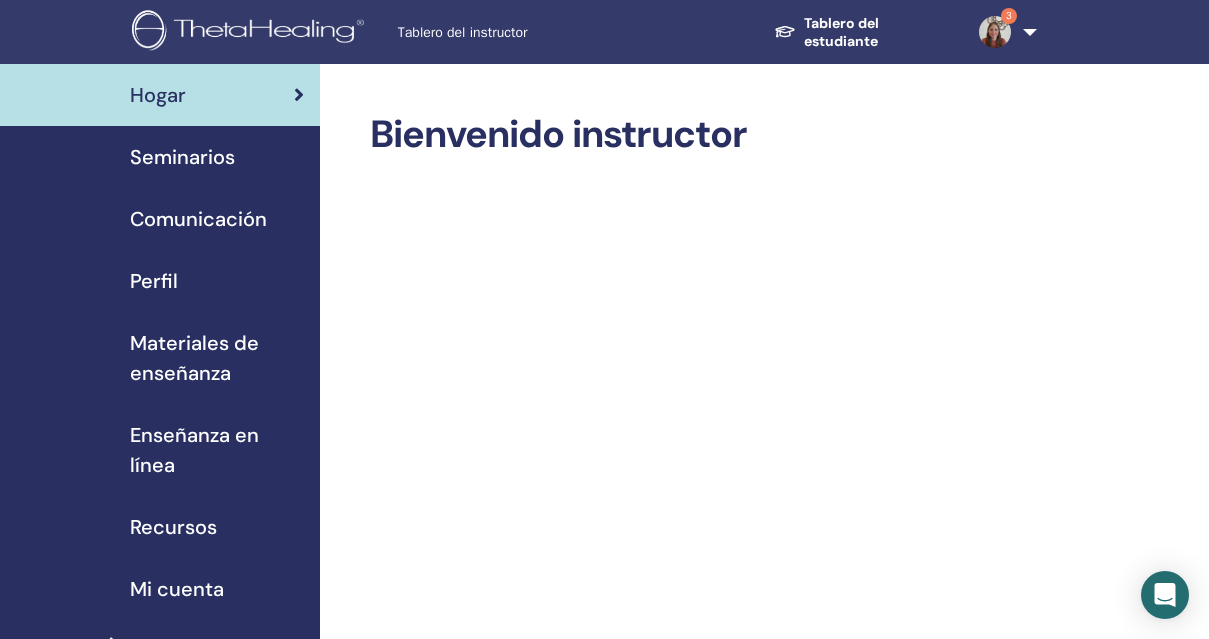 click on "Seminarios" at bounding box center (182, 157) 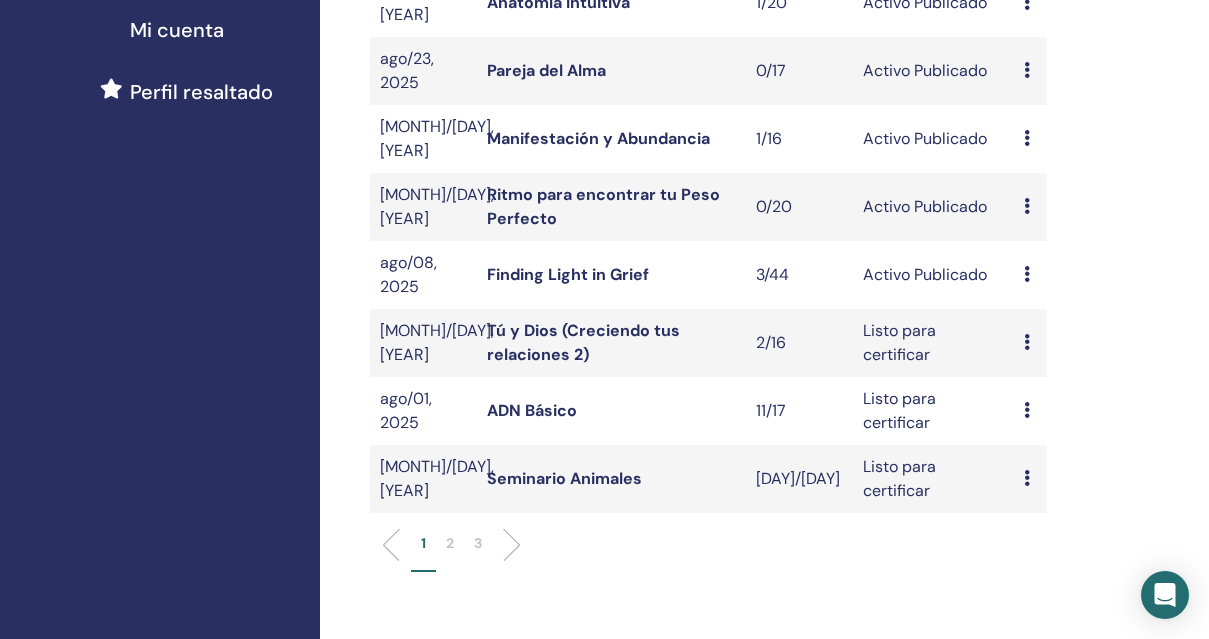 scroll, scrollTop: 576, scrollLeft: 0, axis: vertical 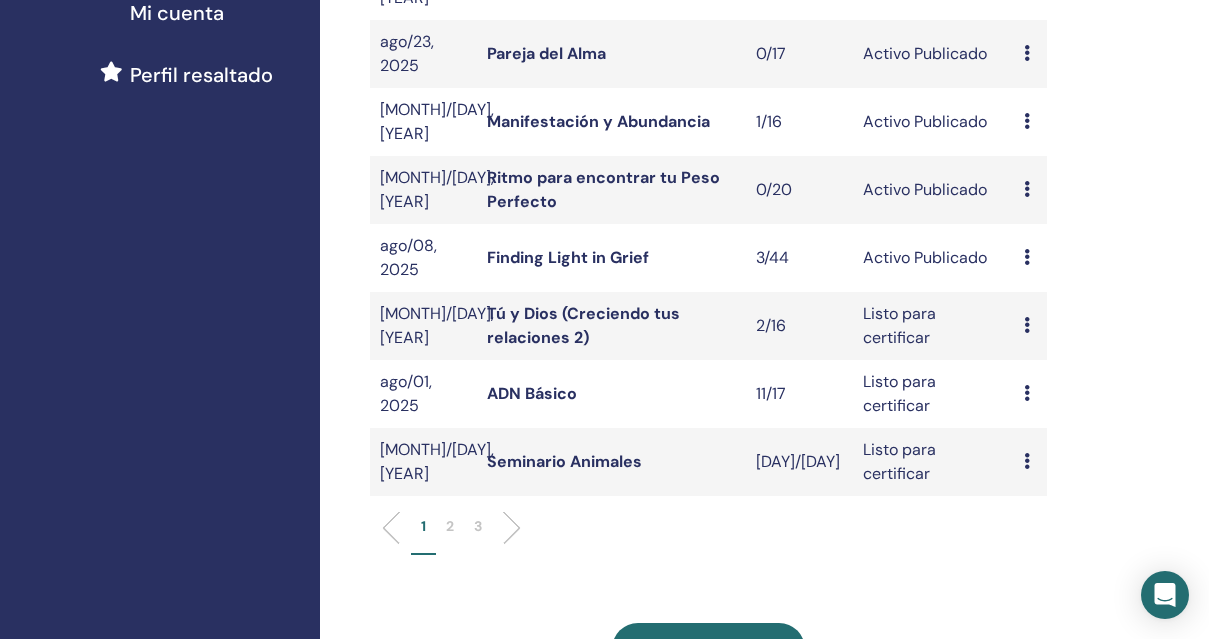 click on "Avance Editar asistentes Cancelar" at bounding box center [1030, 394] 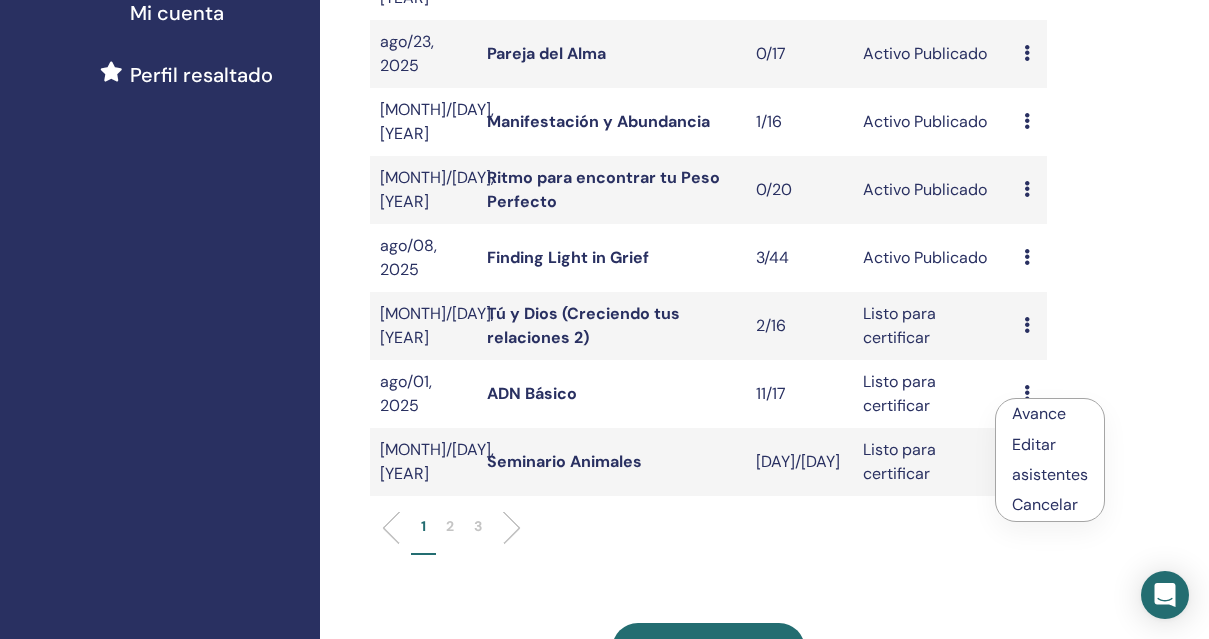 click on "asistentes" at bounding box center (1050, 474) 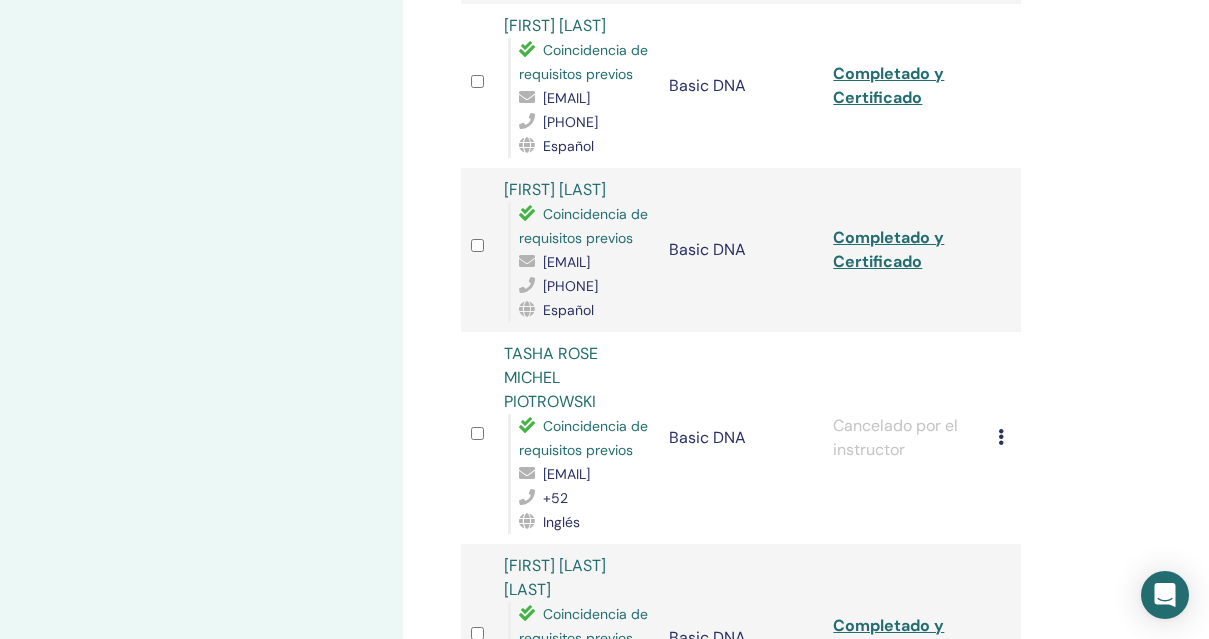 scroll, scrollTop: 0, scrollLeft: 0, axis: both 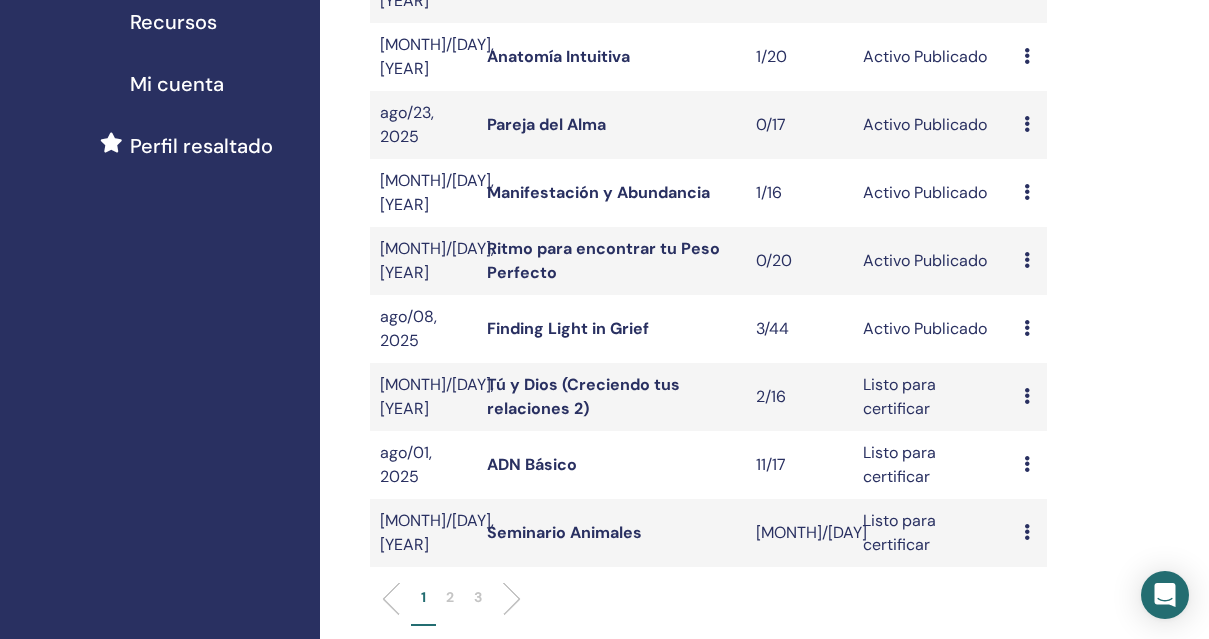 click at bounding box center (1027, 328) 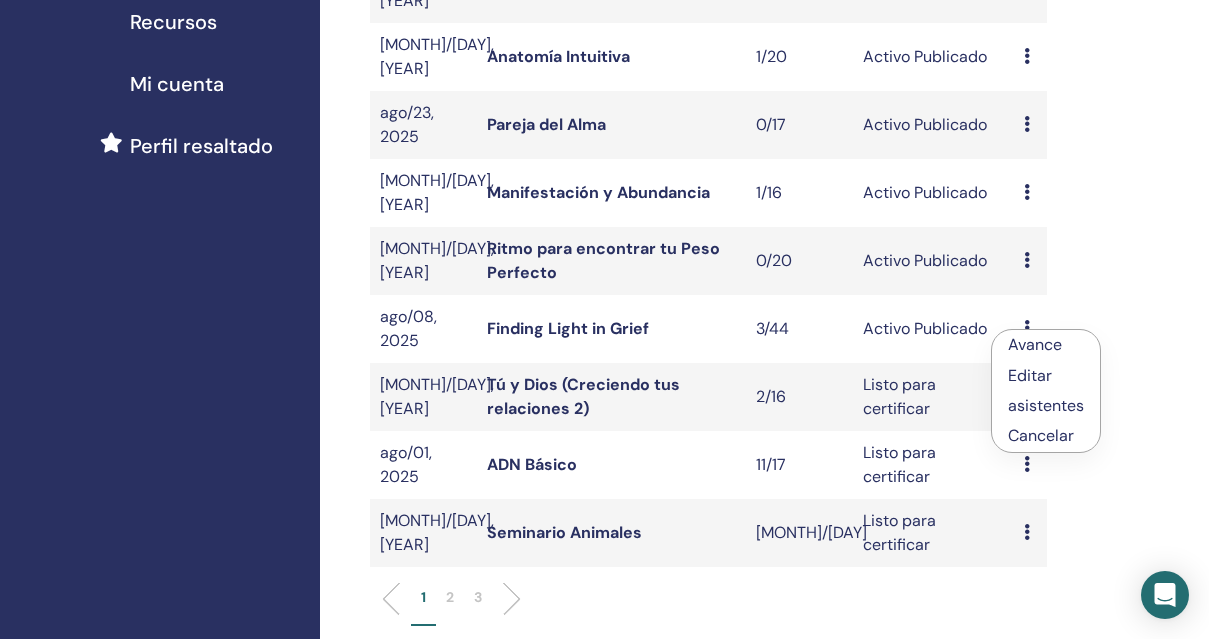 click on "asistentes" at bounding box center (1046, 405) 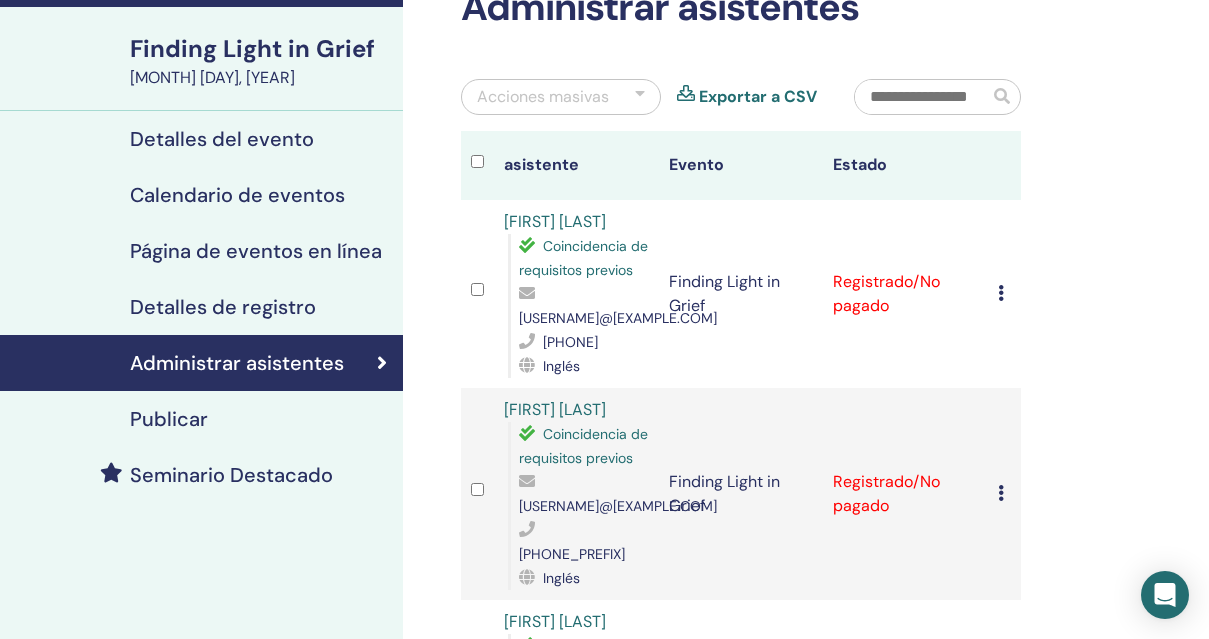 scroll, scrollTop: 124, scrollLeft: 0, axis: vertical 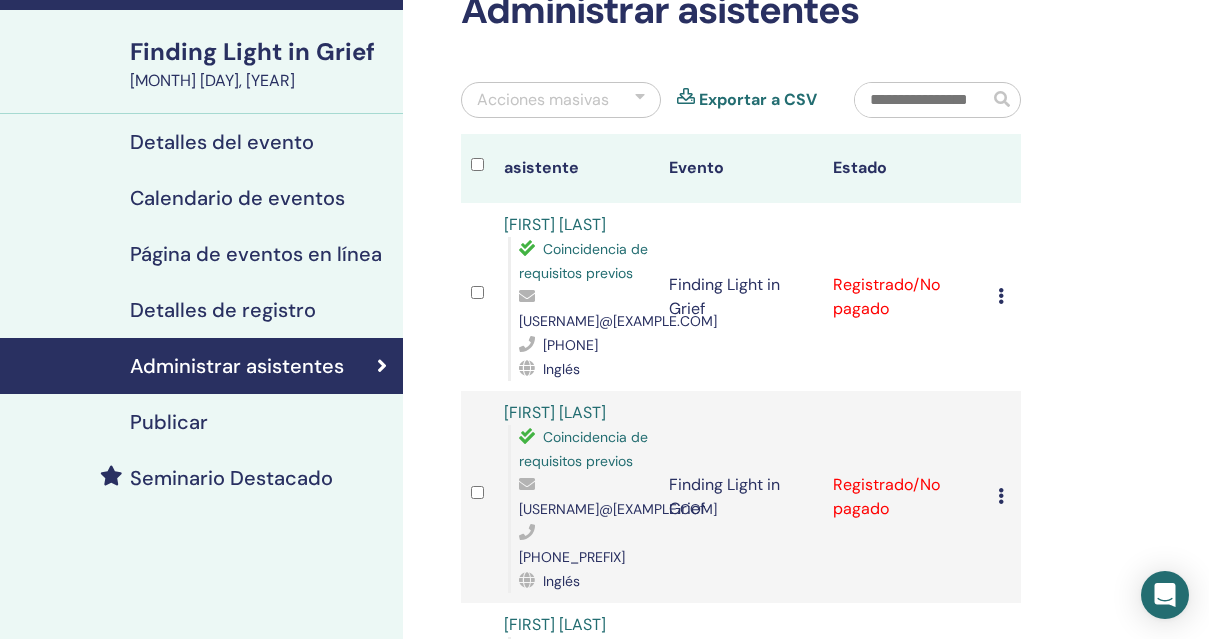 click on "Publicar" at bounding box center [201, 422] 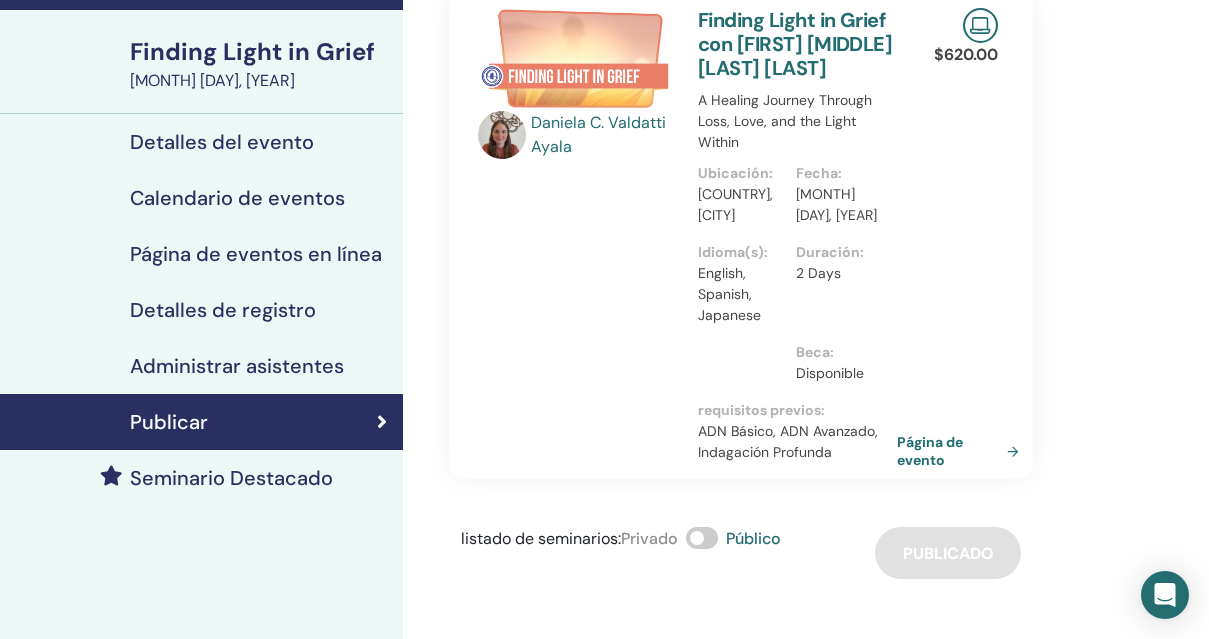 click on "Página de evento" at bounding box center (962, 451) 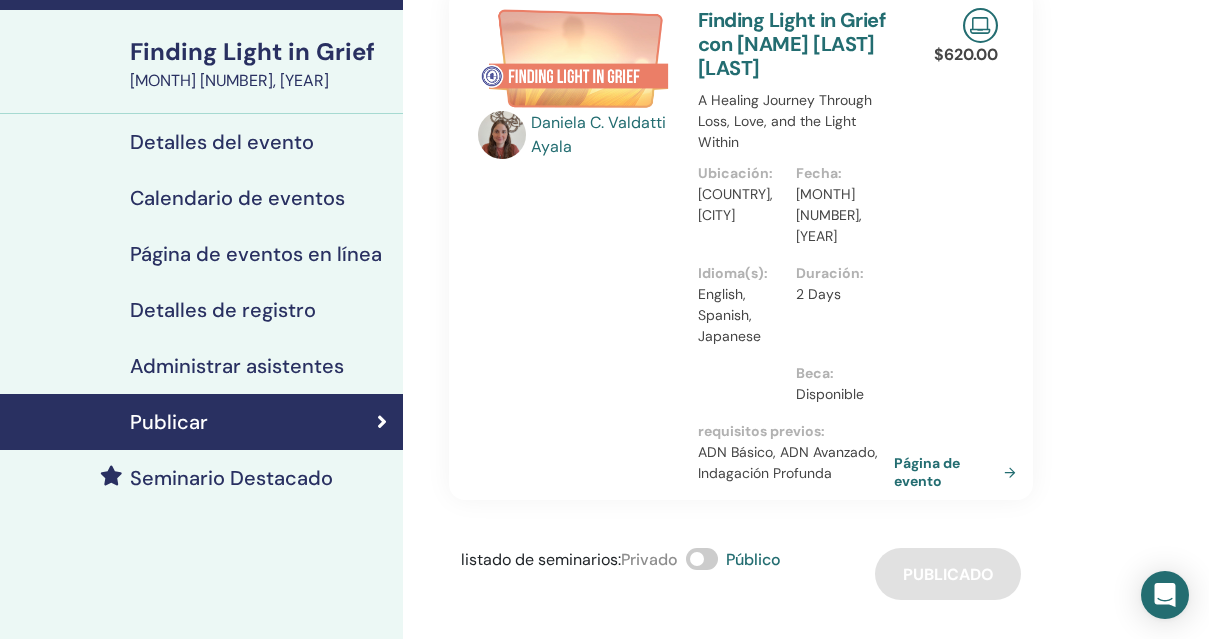 scroll, scrollTop: 0, scrollLeft: 0, axis: both 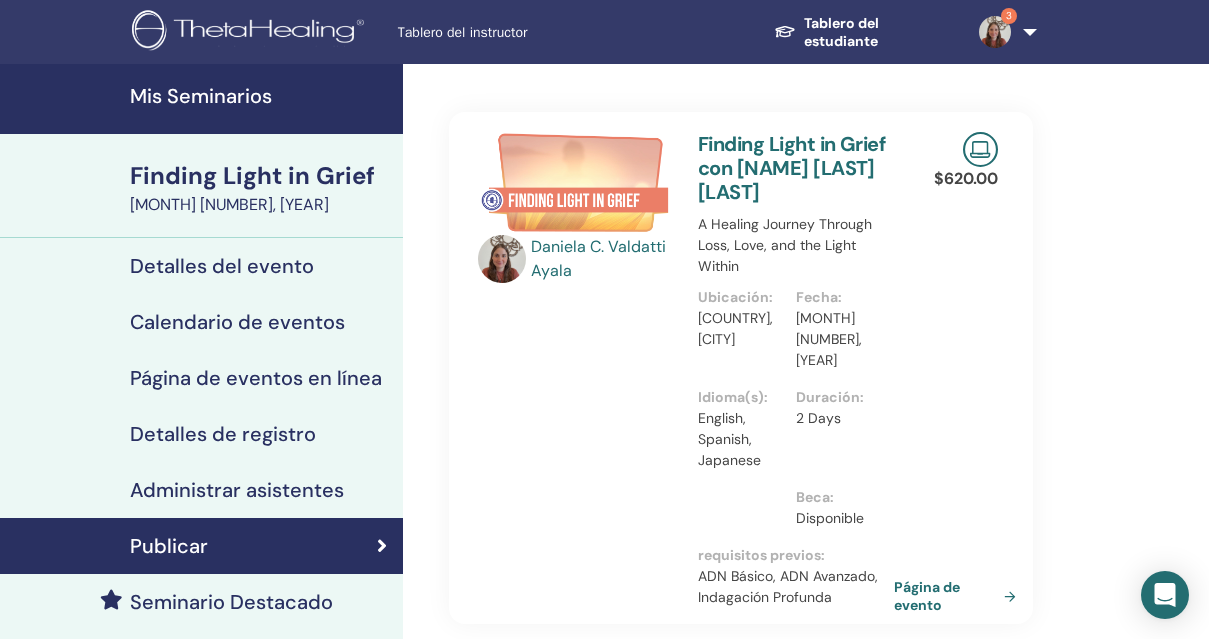 click on "Mis Seminarios" at bounding box center (260, 96) 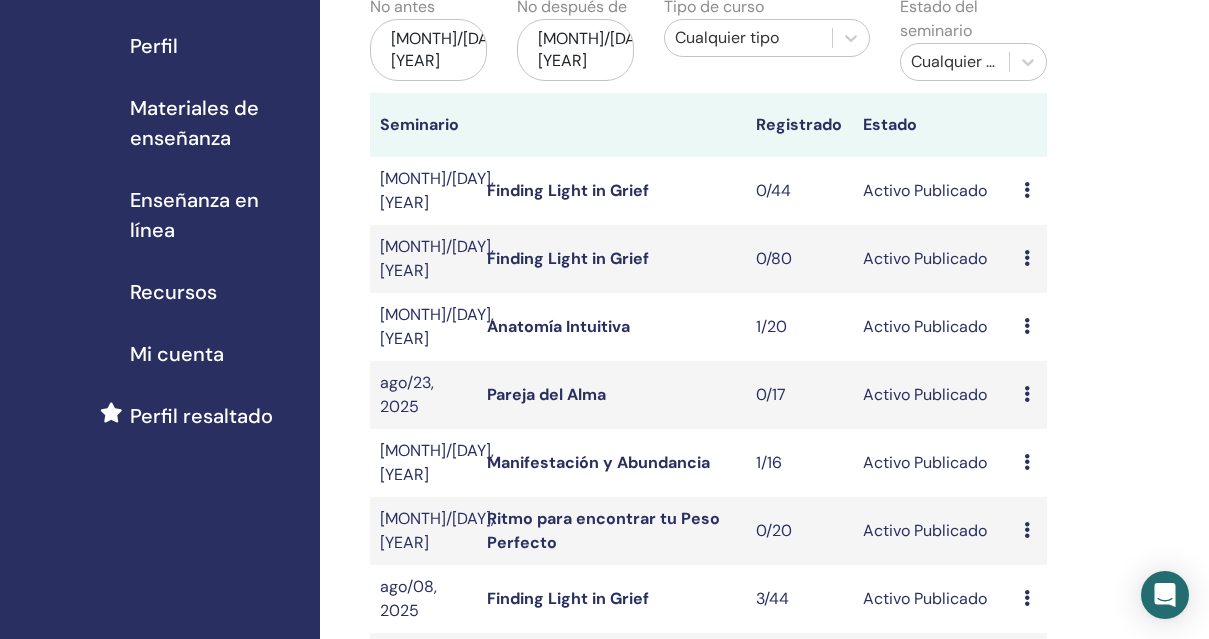 scroll, scrollTop: 224, scrollLeft: 0, axis: vertical 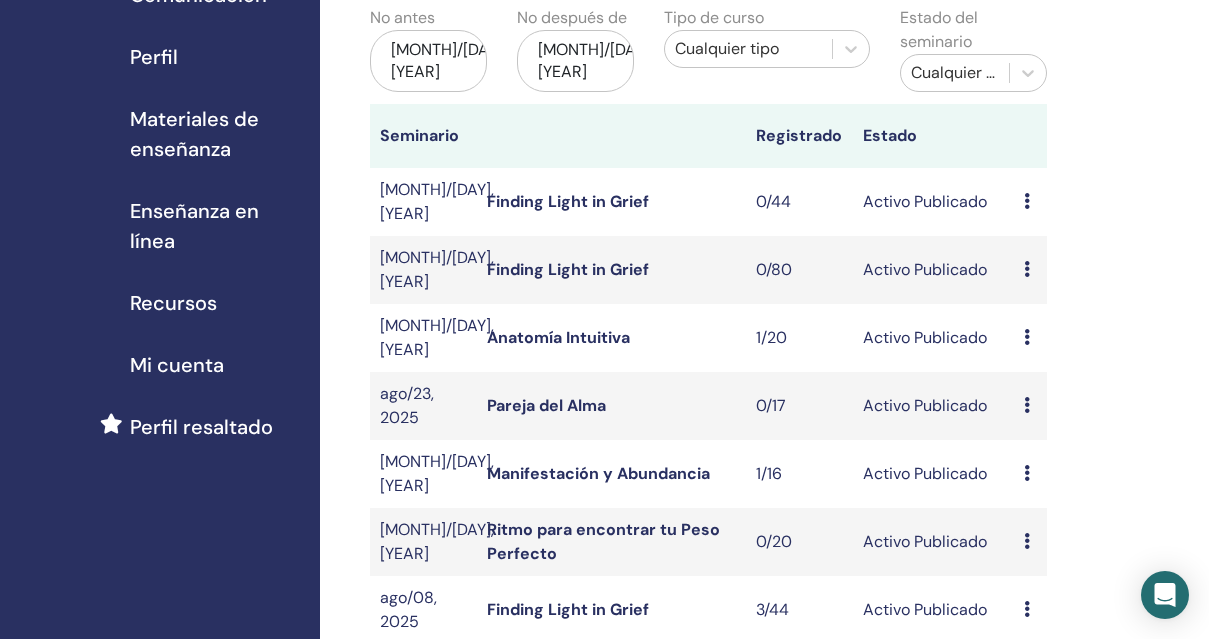 click at bounding box center (1027, 269) 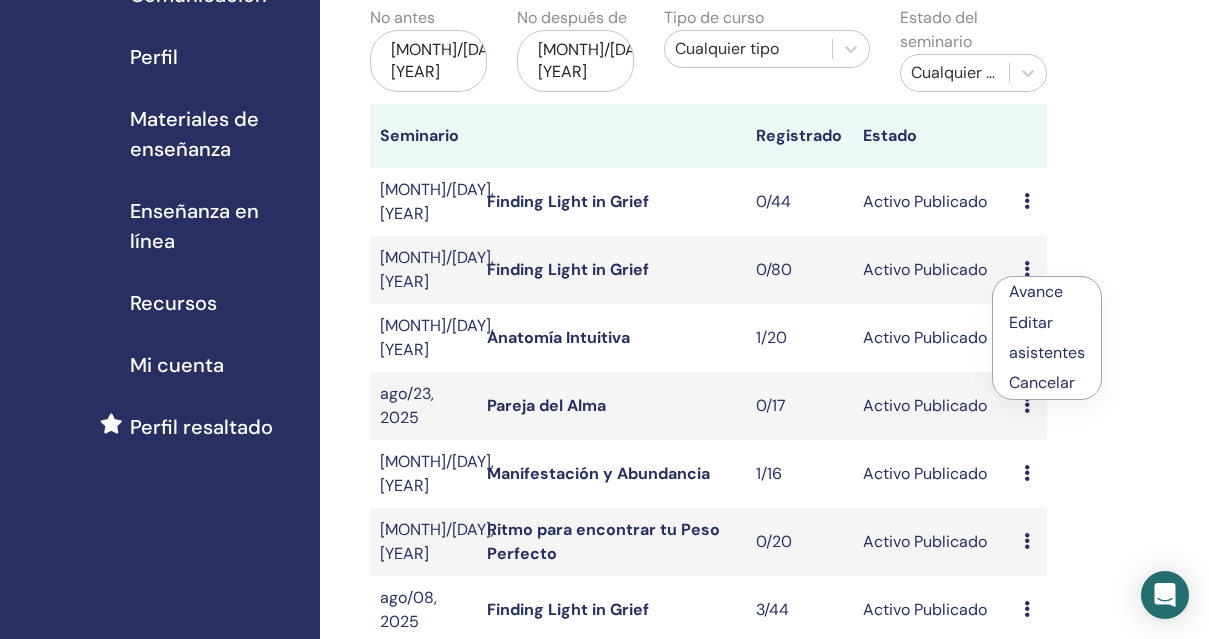 click on "asistentes" at bounding box center [1047, 352] 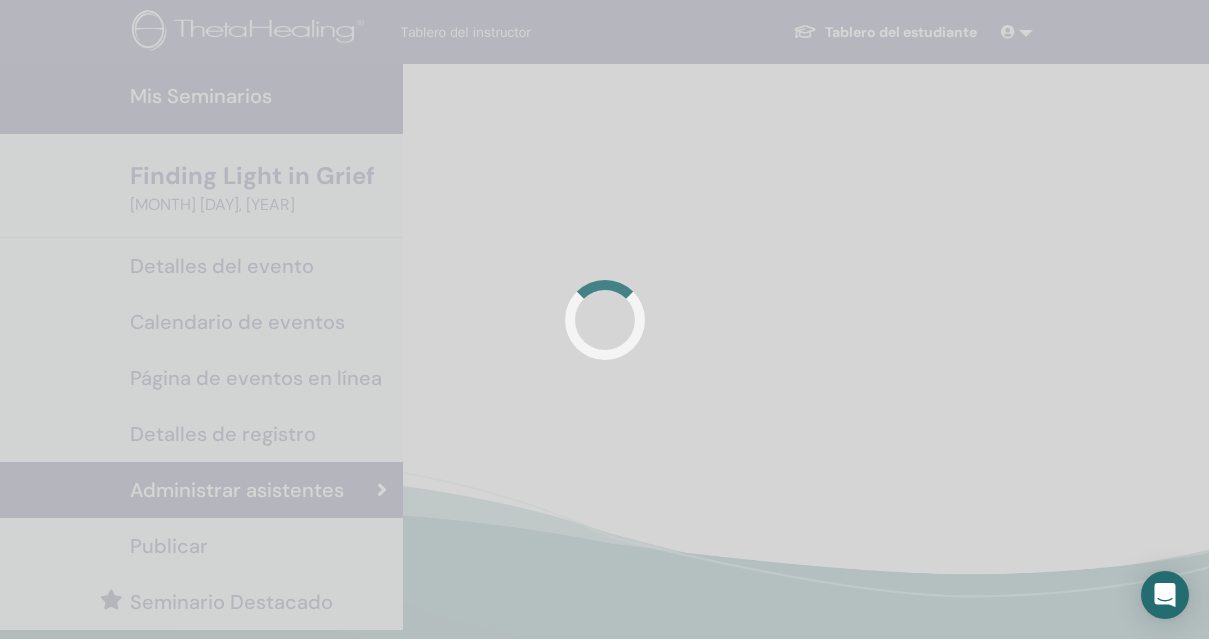 scroll, scrollTop: 0, scrollLeft: 0, axis: both 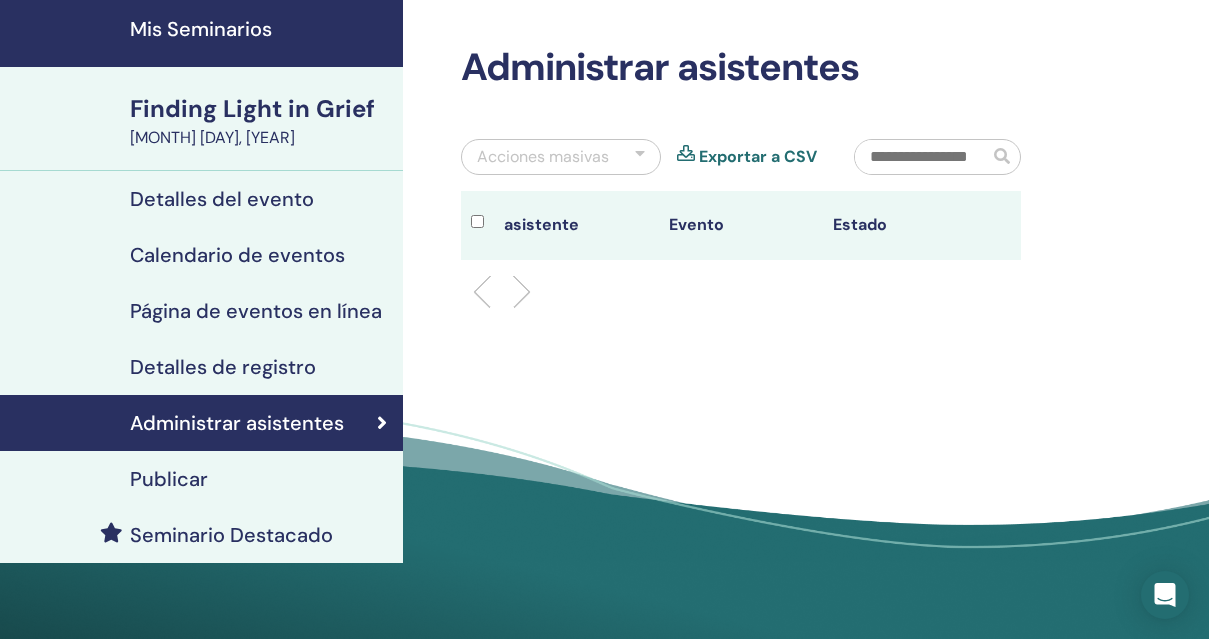 click on "Publicar" at bounding box center [201, 479] 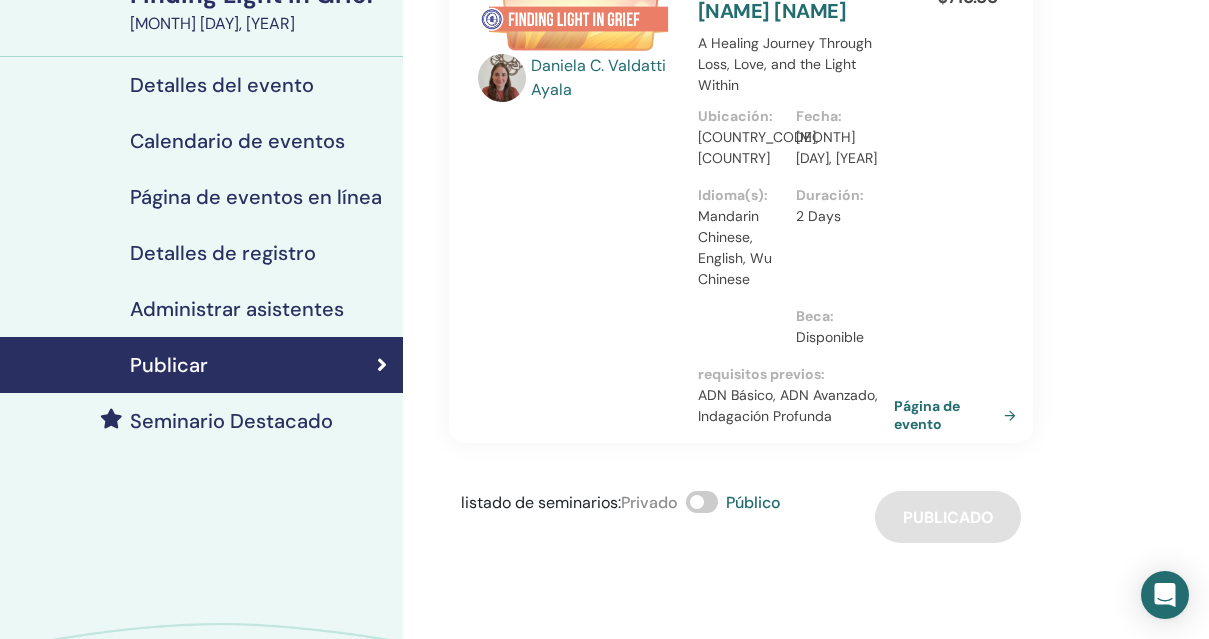 scroll, scrollTop: 186, scrollLeft: 0, axis: vertical 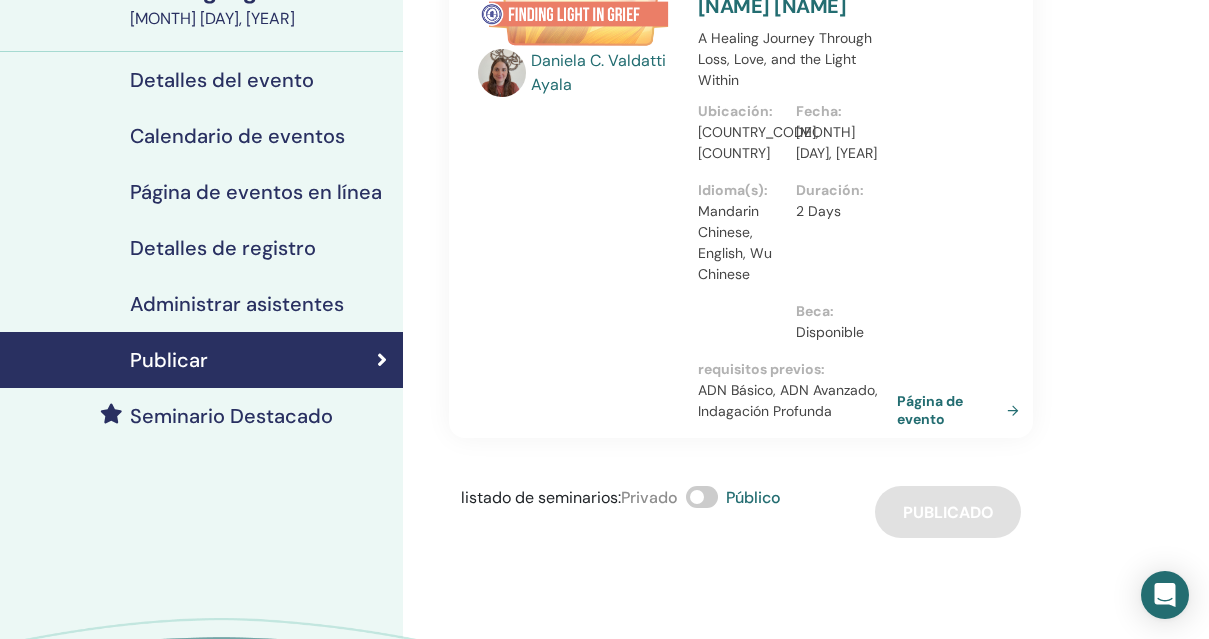 click on "Página de evento" at bounding box center (962, 410) 